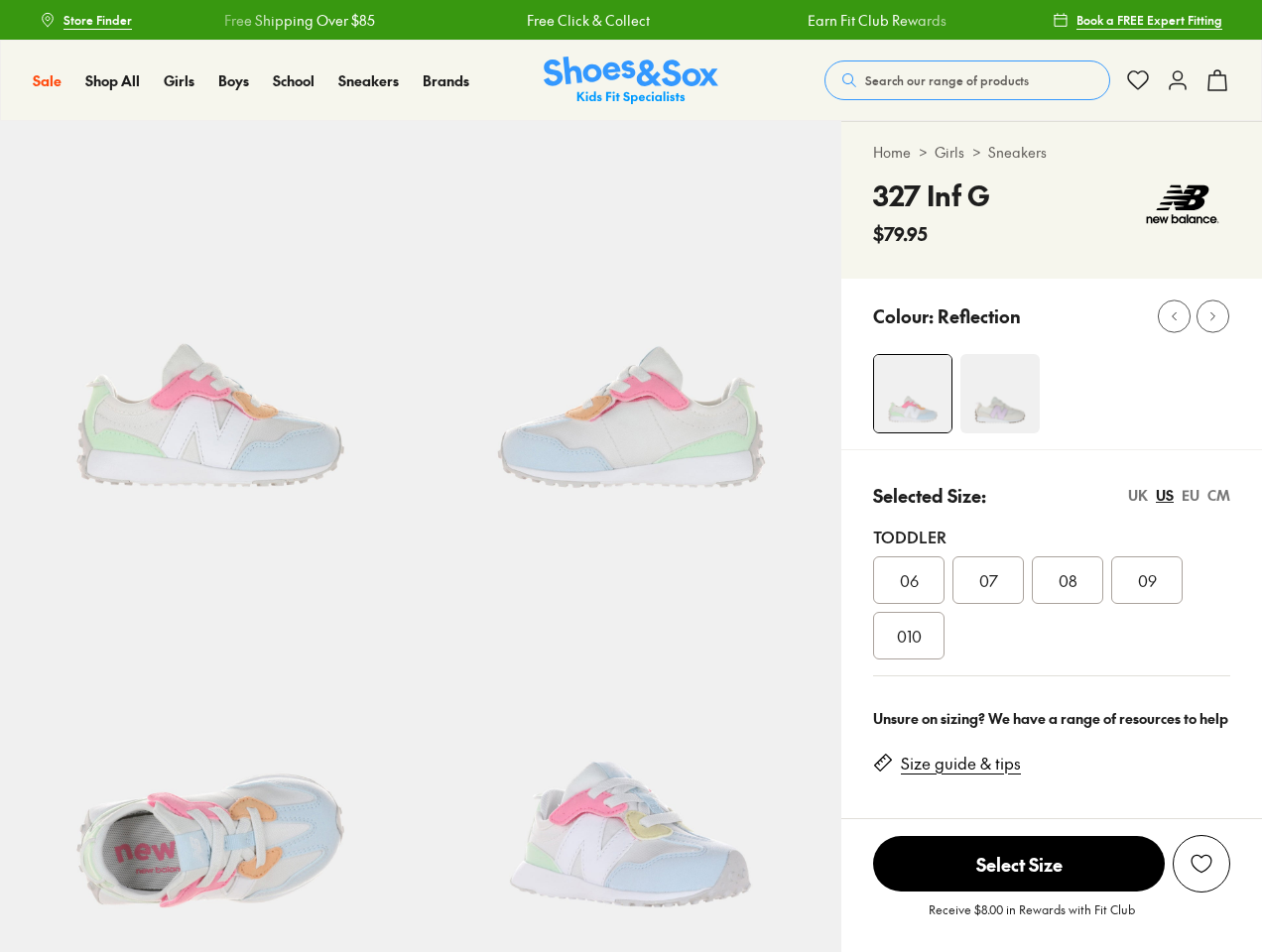 scroll, scrollTop: 0, scrollLeft: 0, axis: both 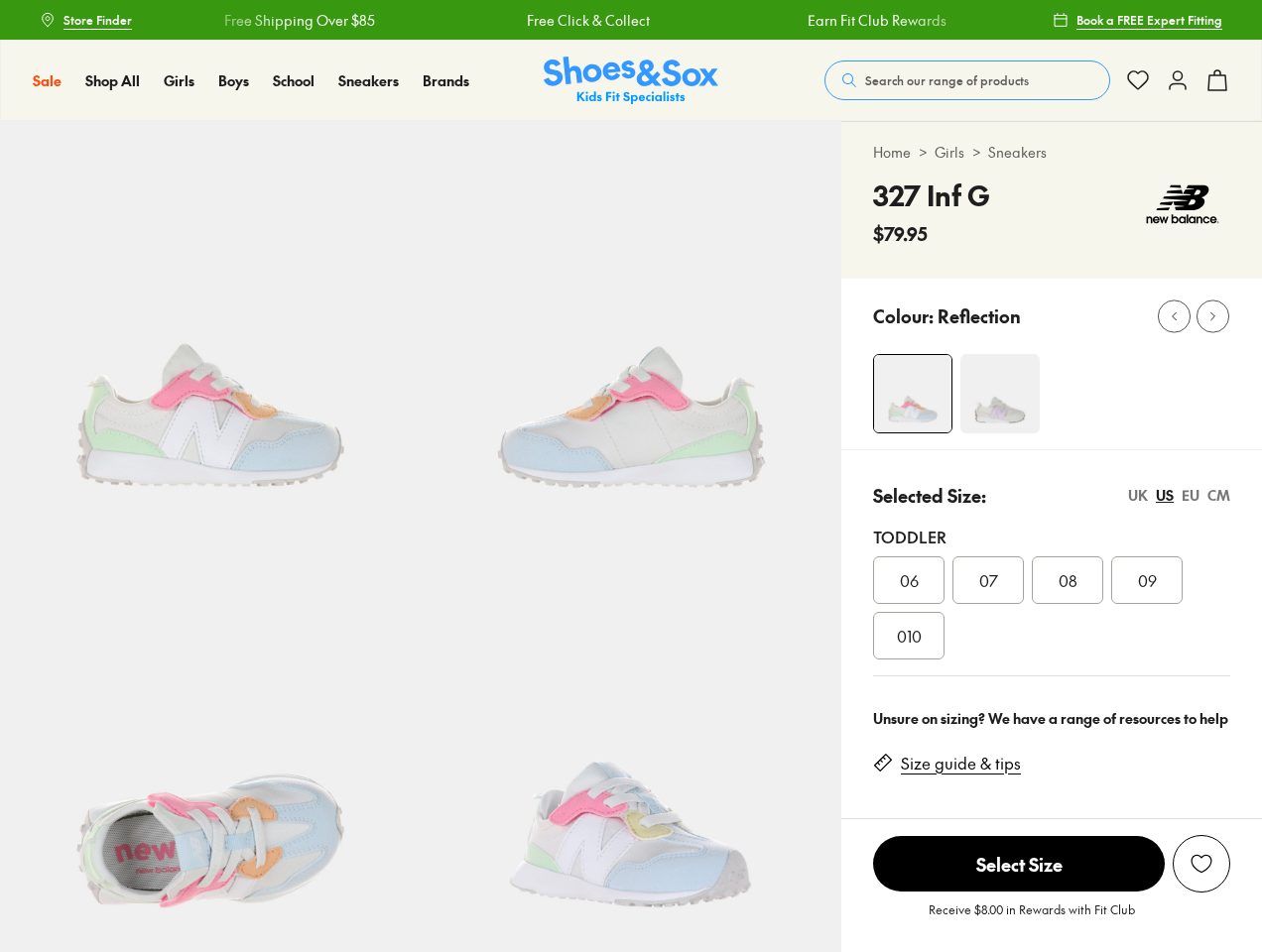 select on "*" 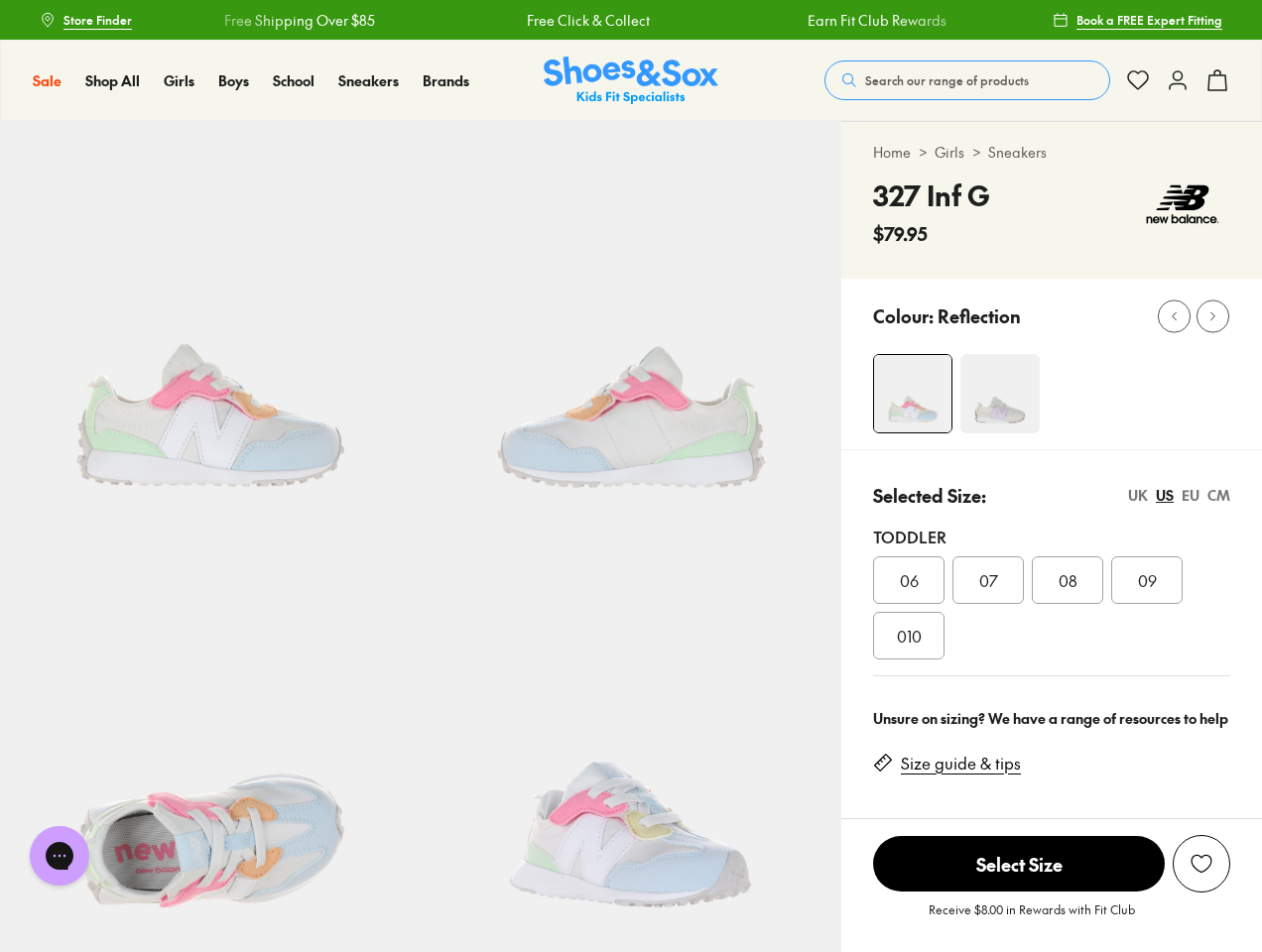 scroll, scrollTop: 0, scrollLeft: 0, axis: both 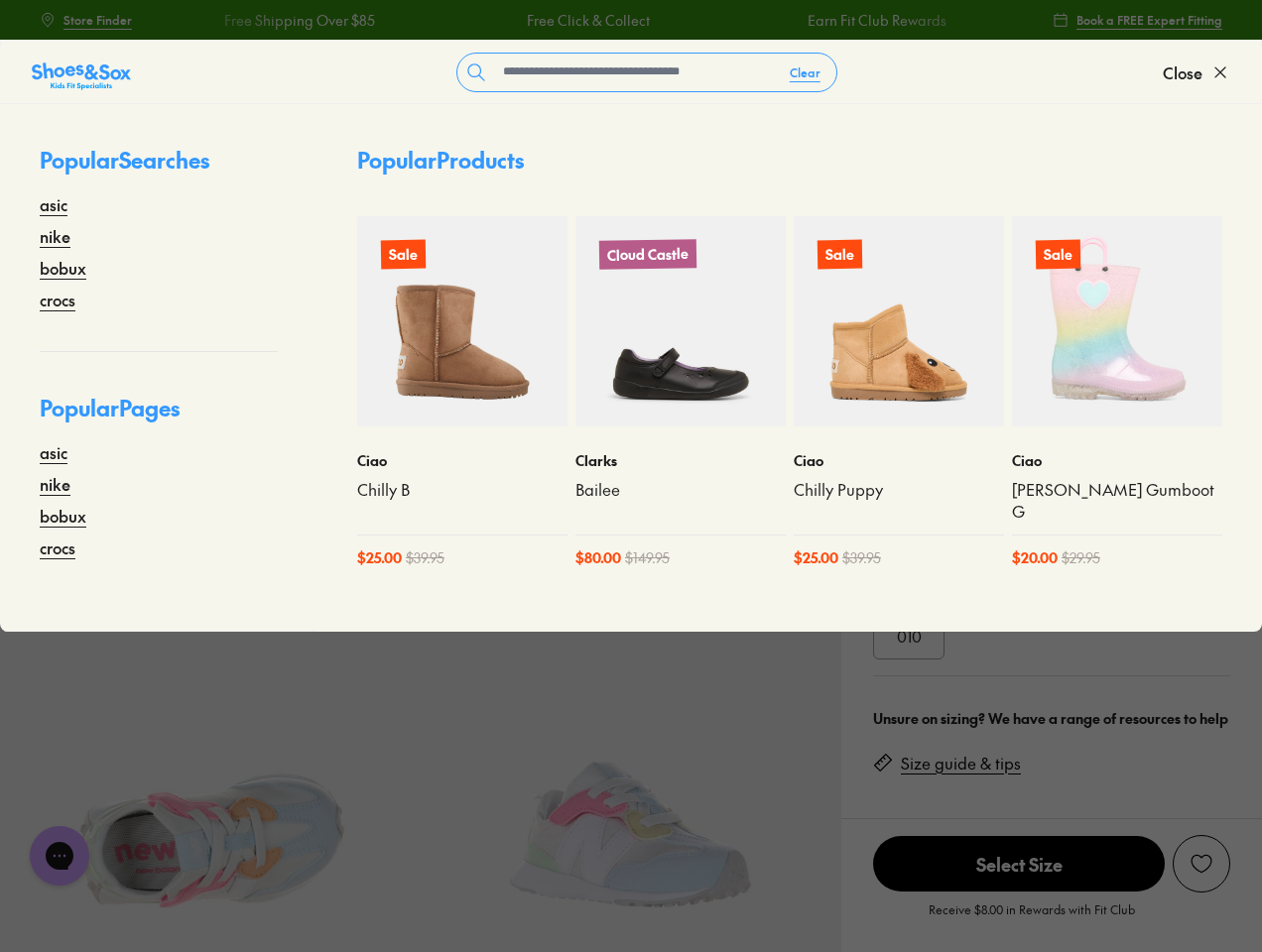 click on "Clear" at bounding box center [805, 72] 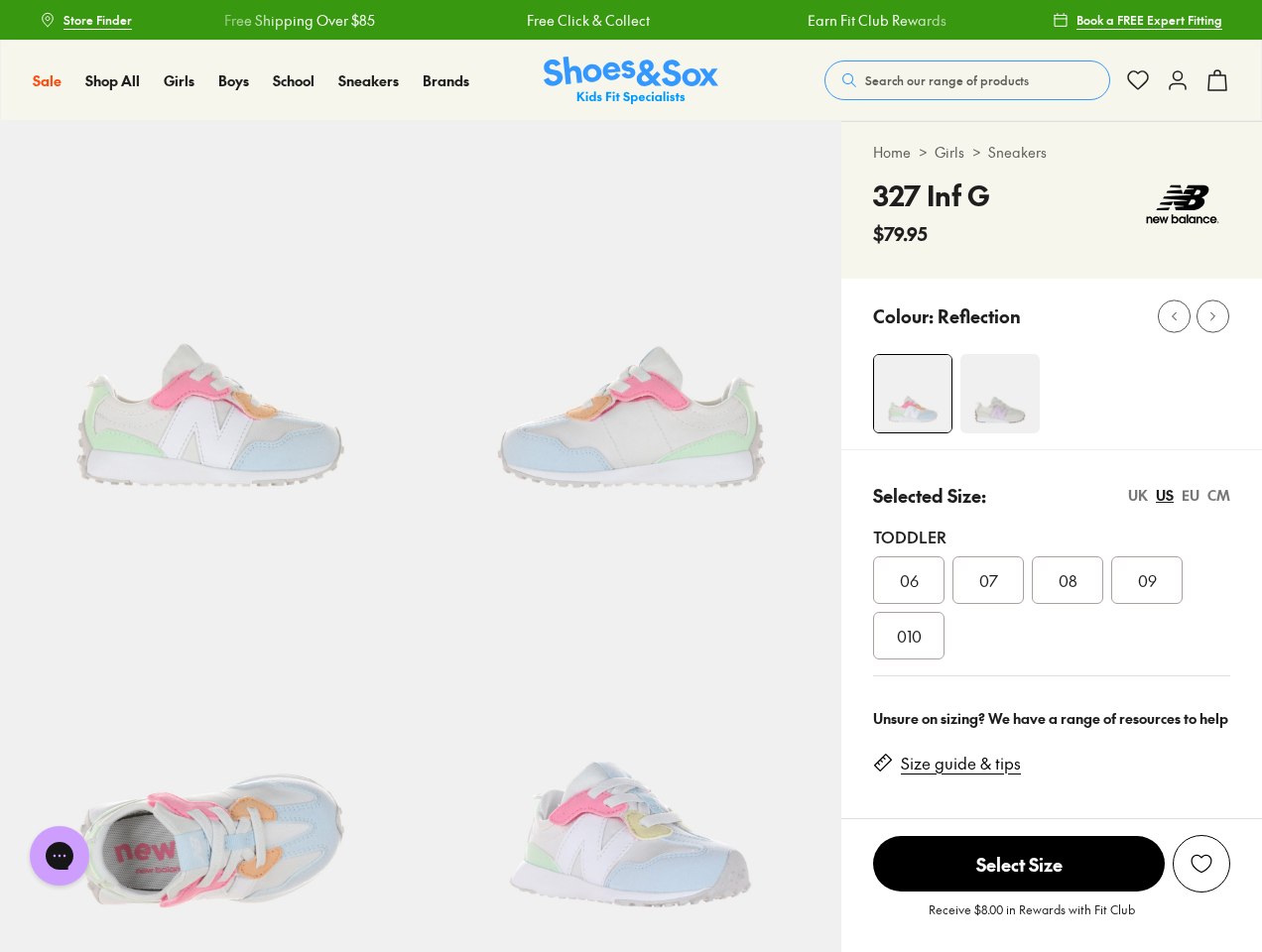 click 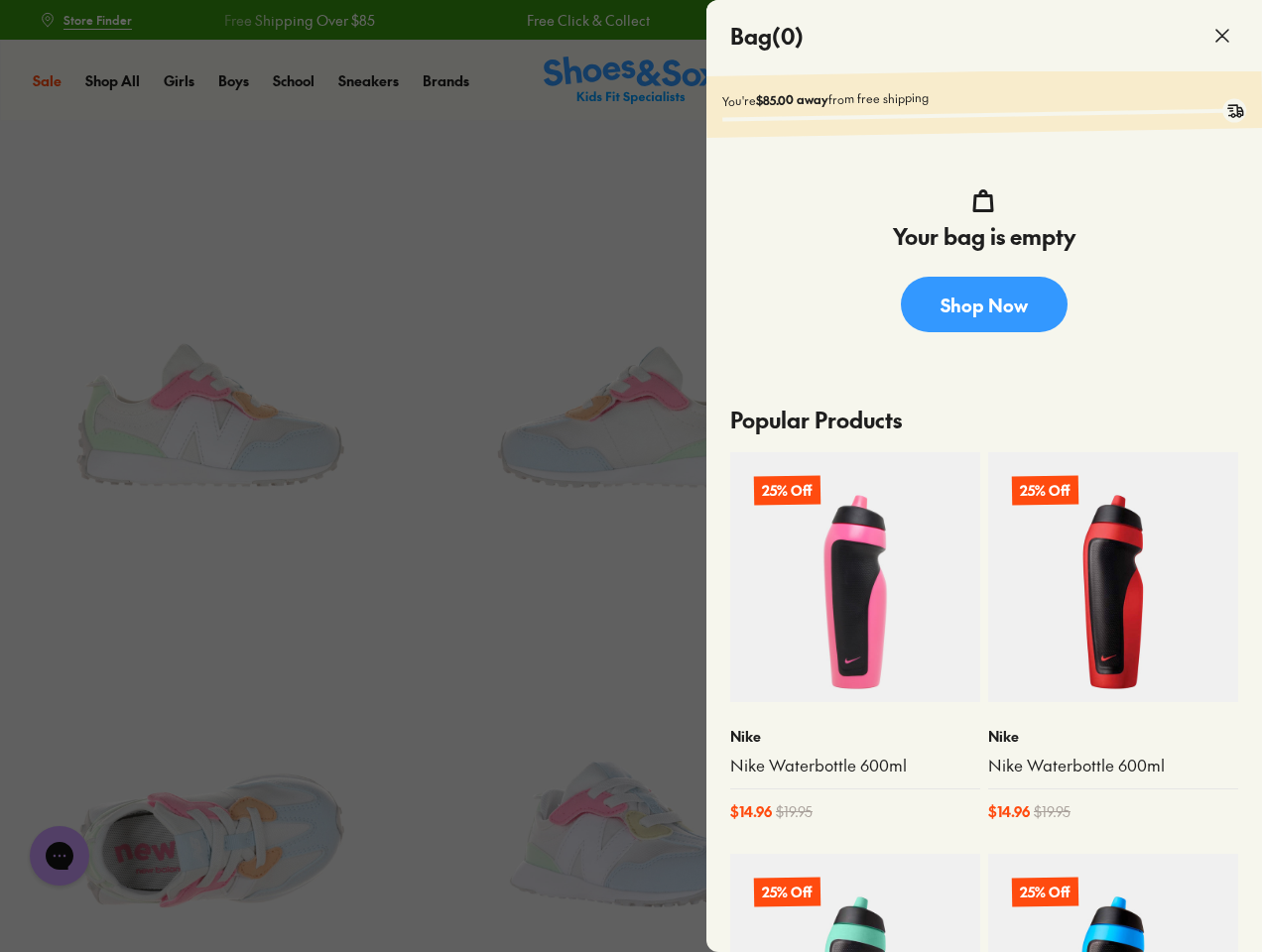 click 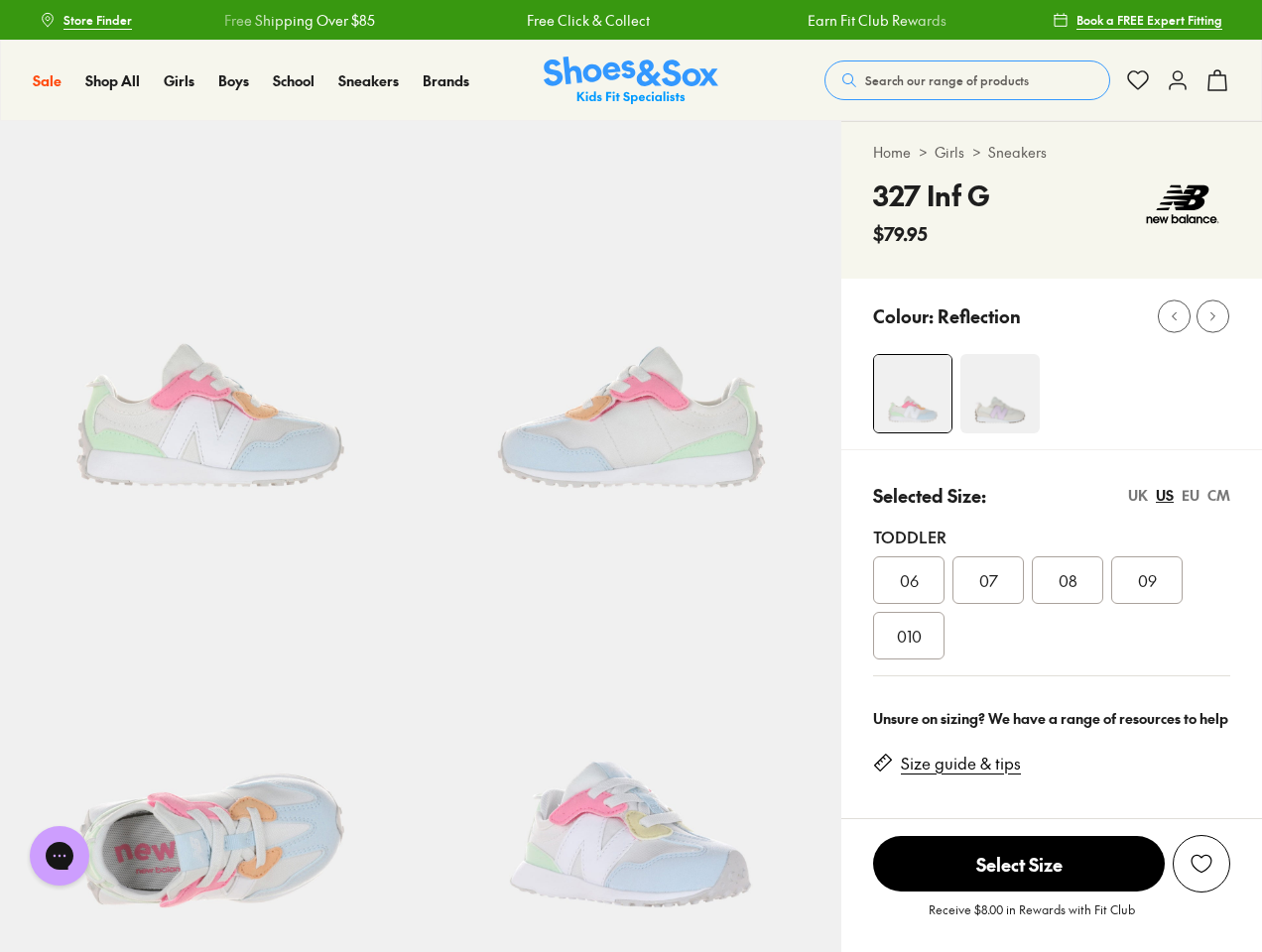 click 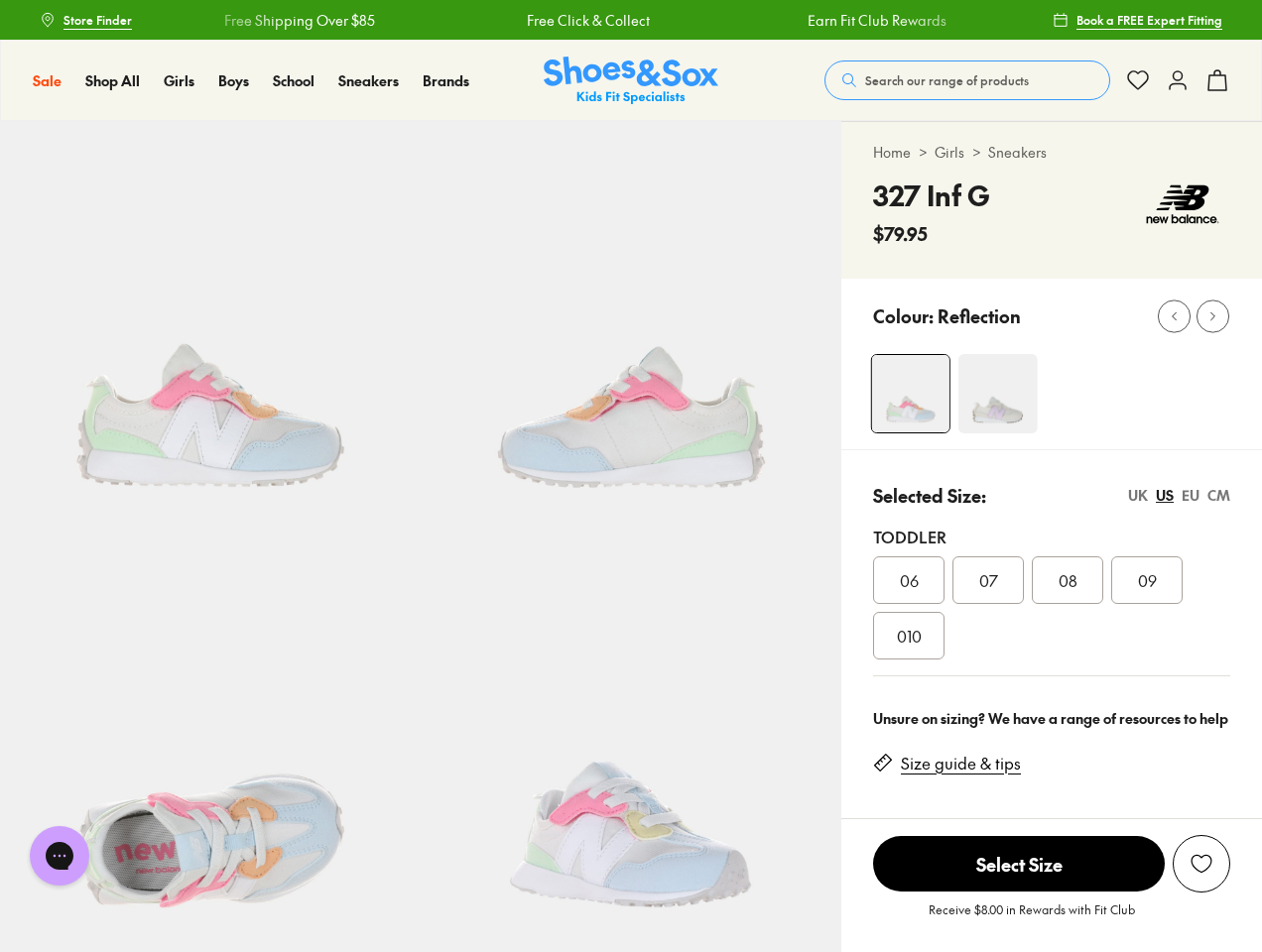 click on "08" at bounding box center [1068, 580] 